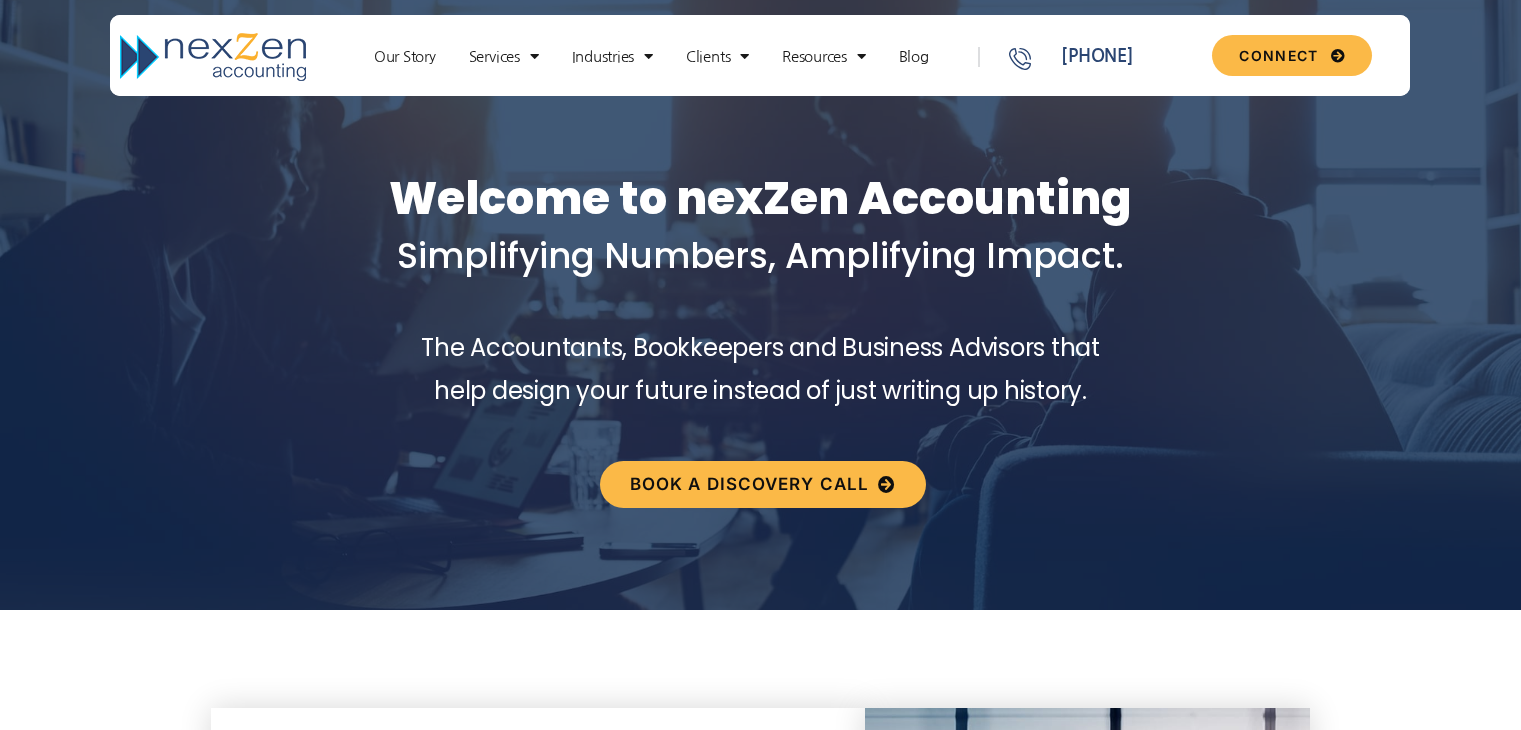 scroll, scrollTop: 0, scrollLeft: 0, axis: both 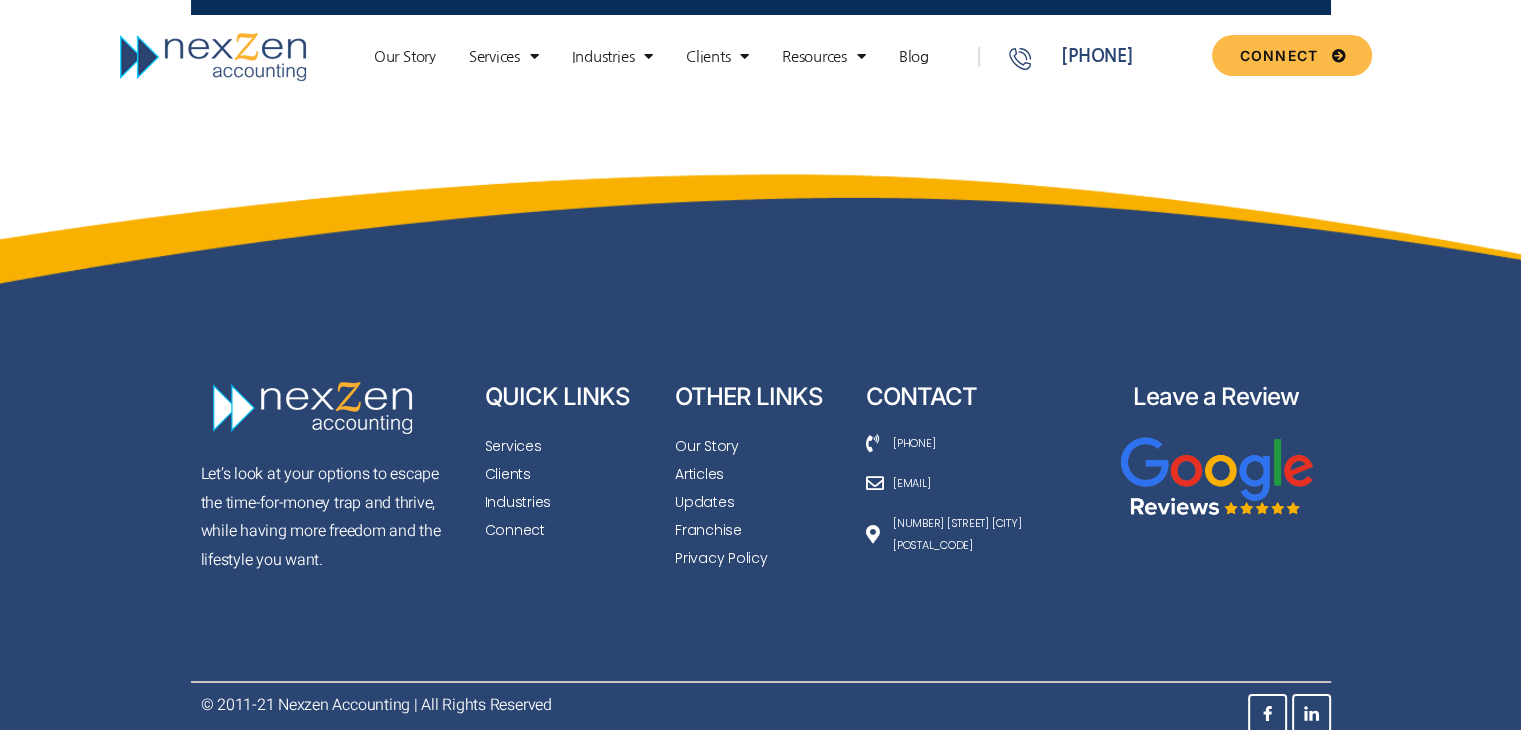 click at bounding box center (1215, 480) 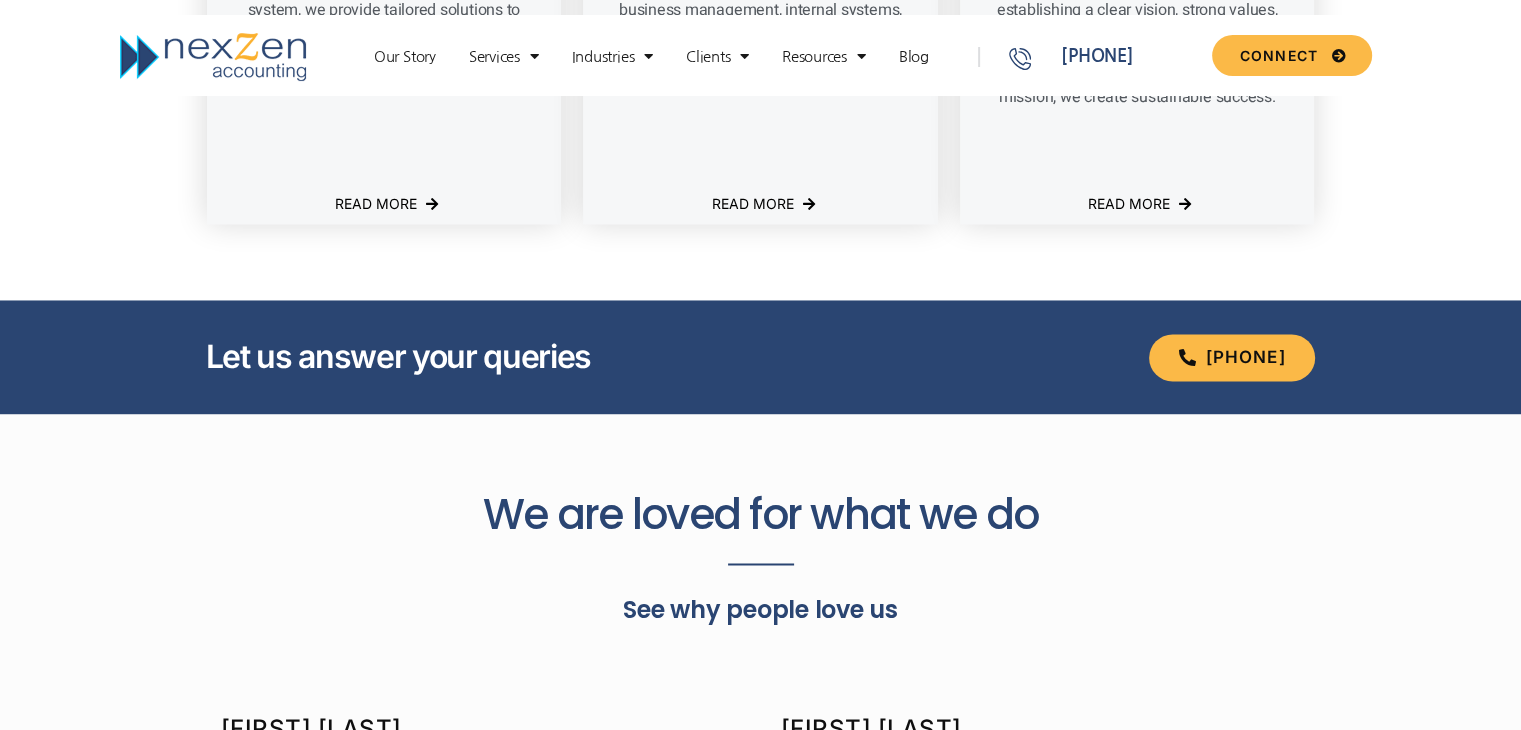 scroll, scrollTop: 3093, scrollLeft: 0, axis: vertical 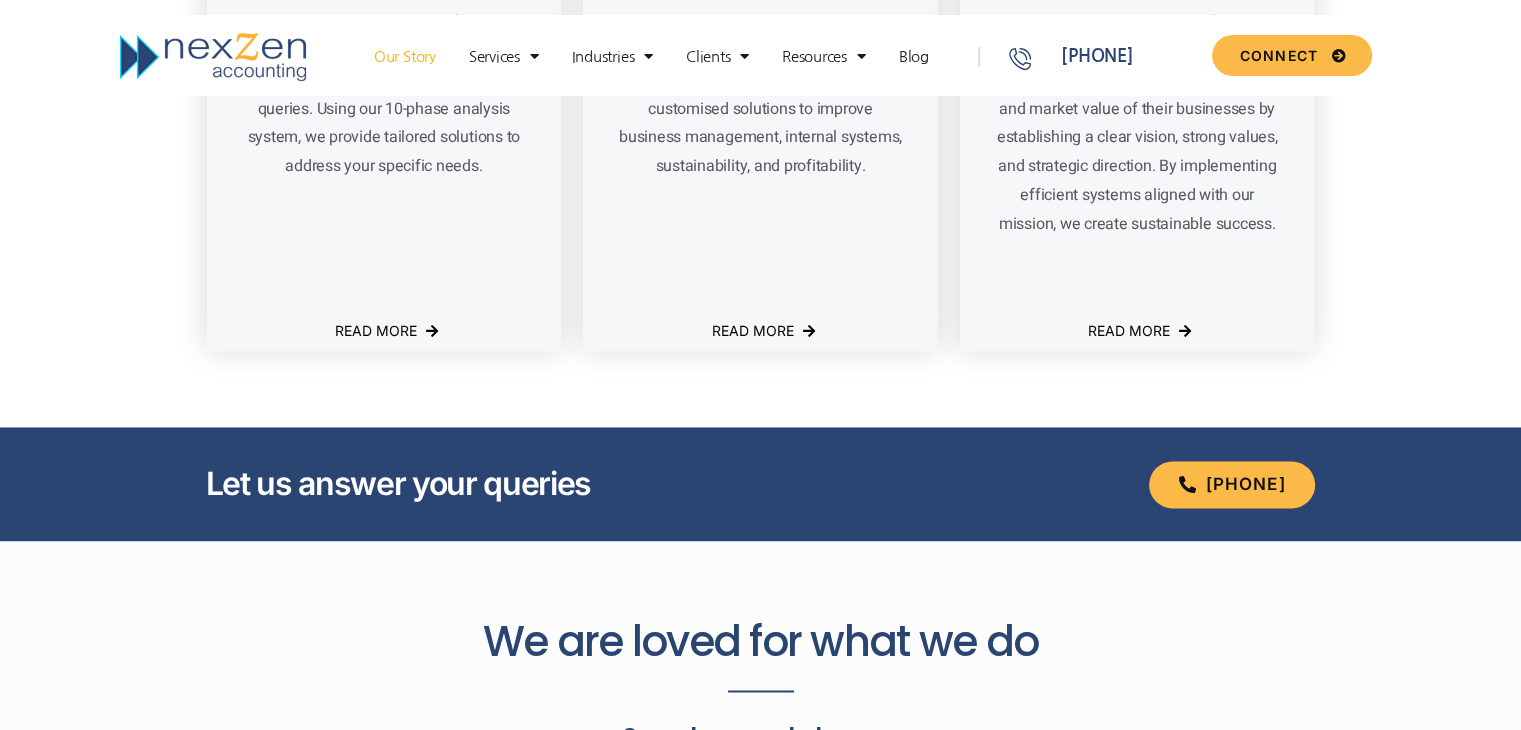click on "Our Story" 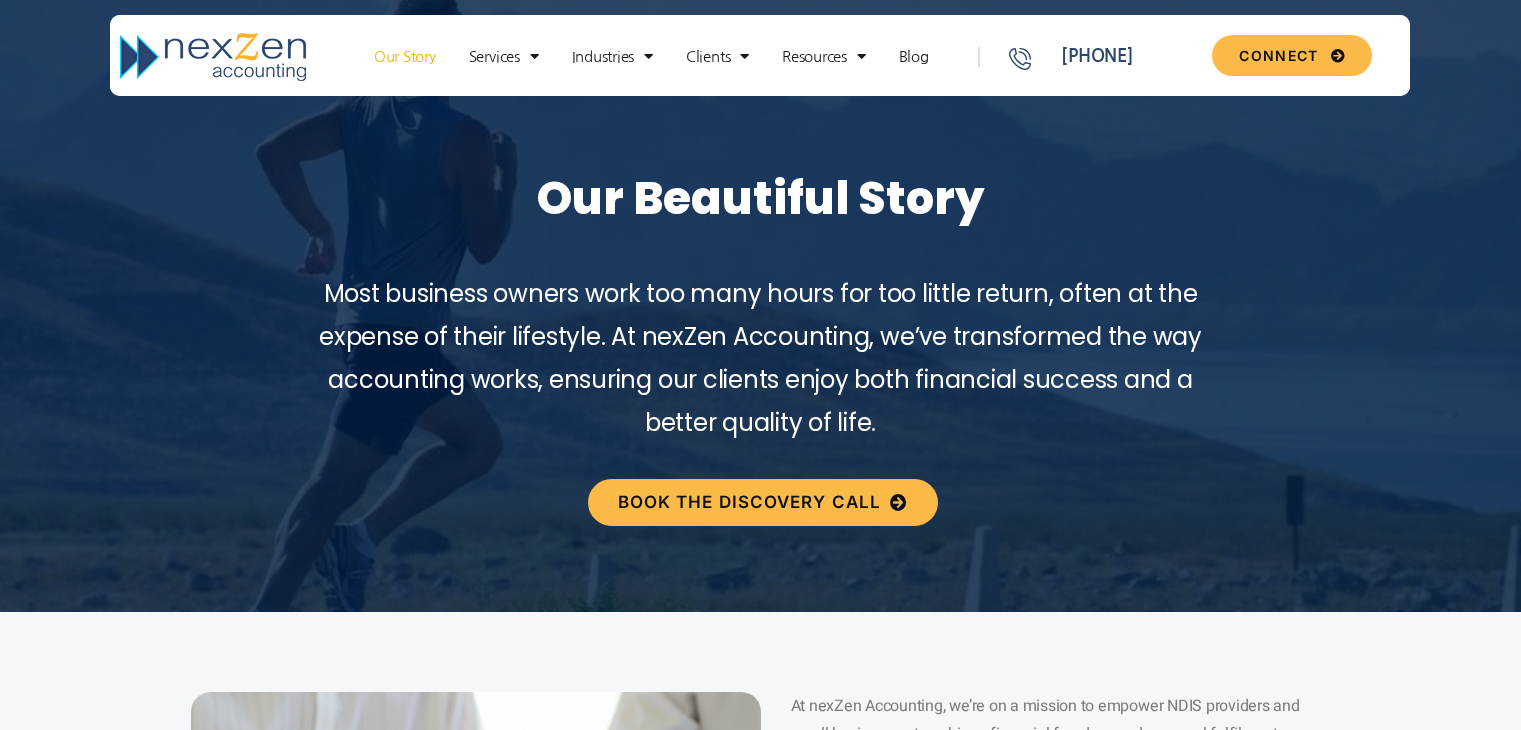 scroll, scrollTop: 0, scrollLeft: 0, axis: both 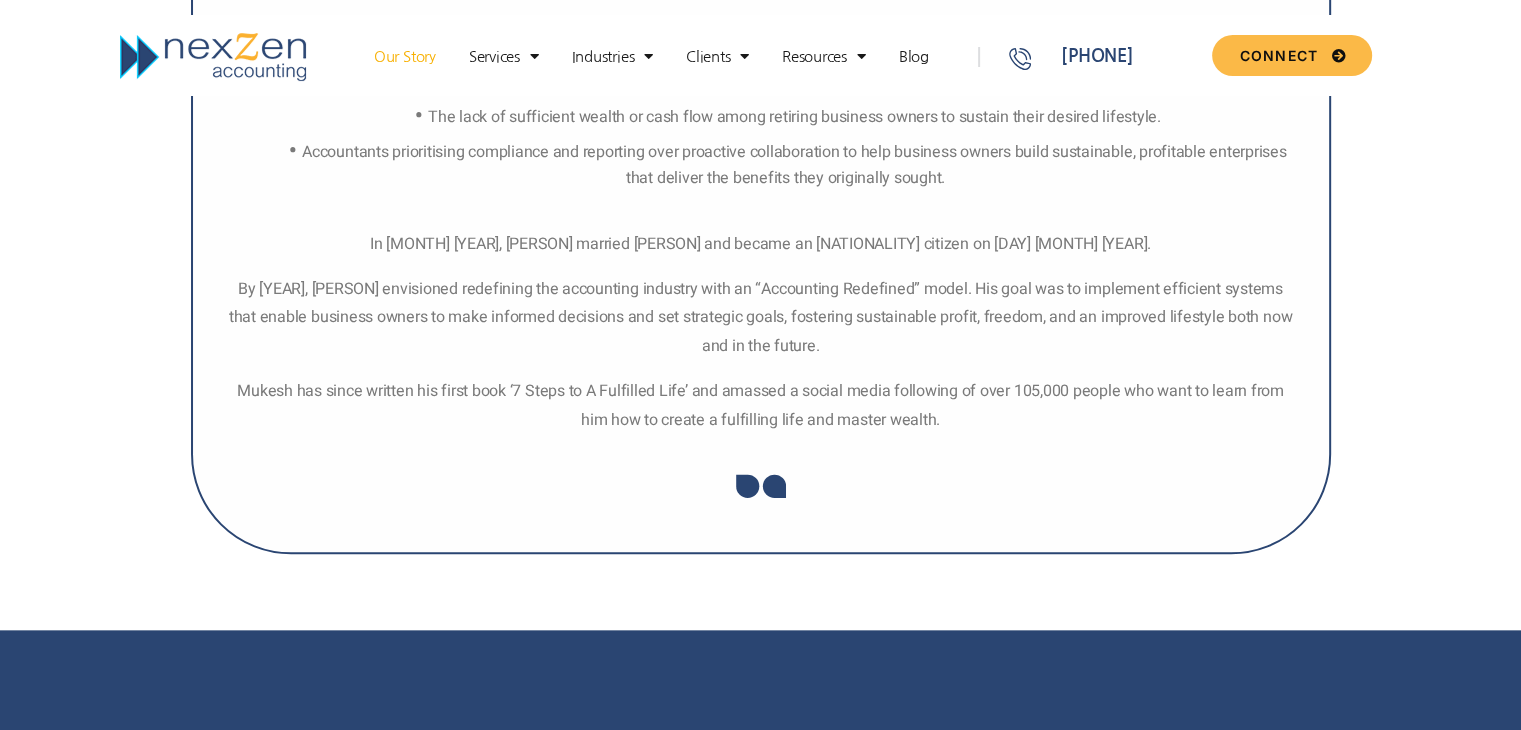 click at bounding box center [215, 59] 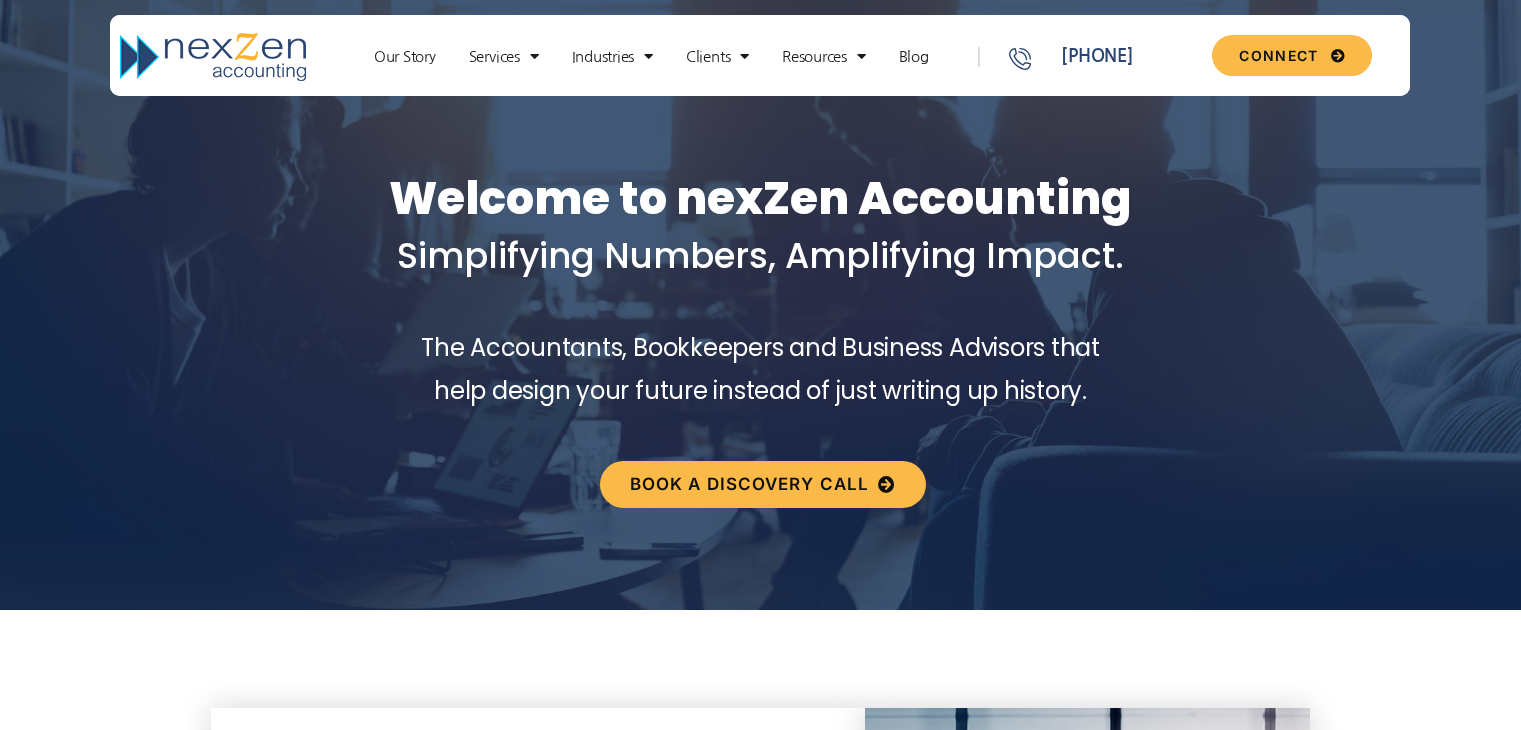 scroll, scrollTop: 0, scrollLeft: 0, axis: both 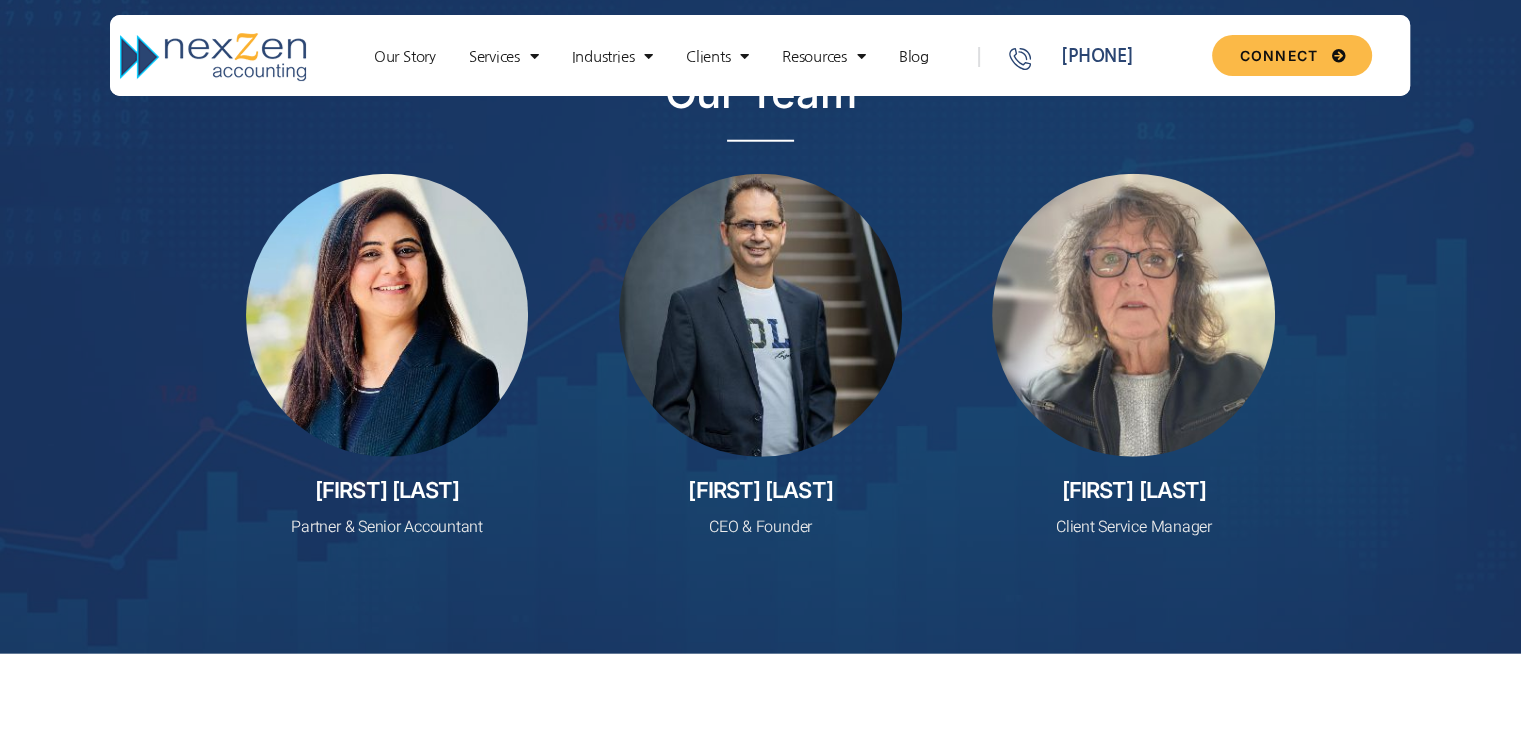 click at bounding box center [760, 315] 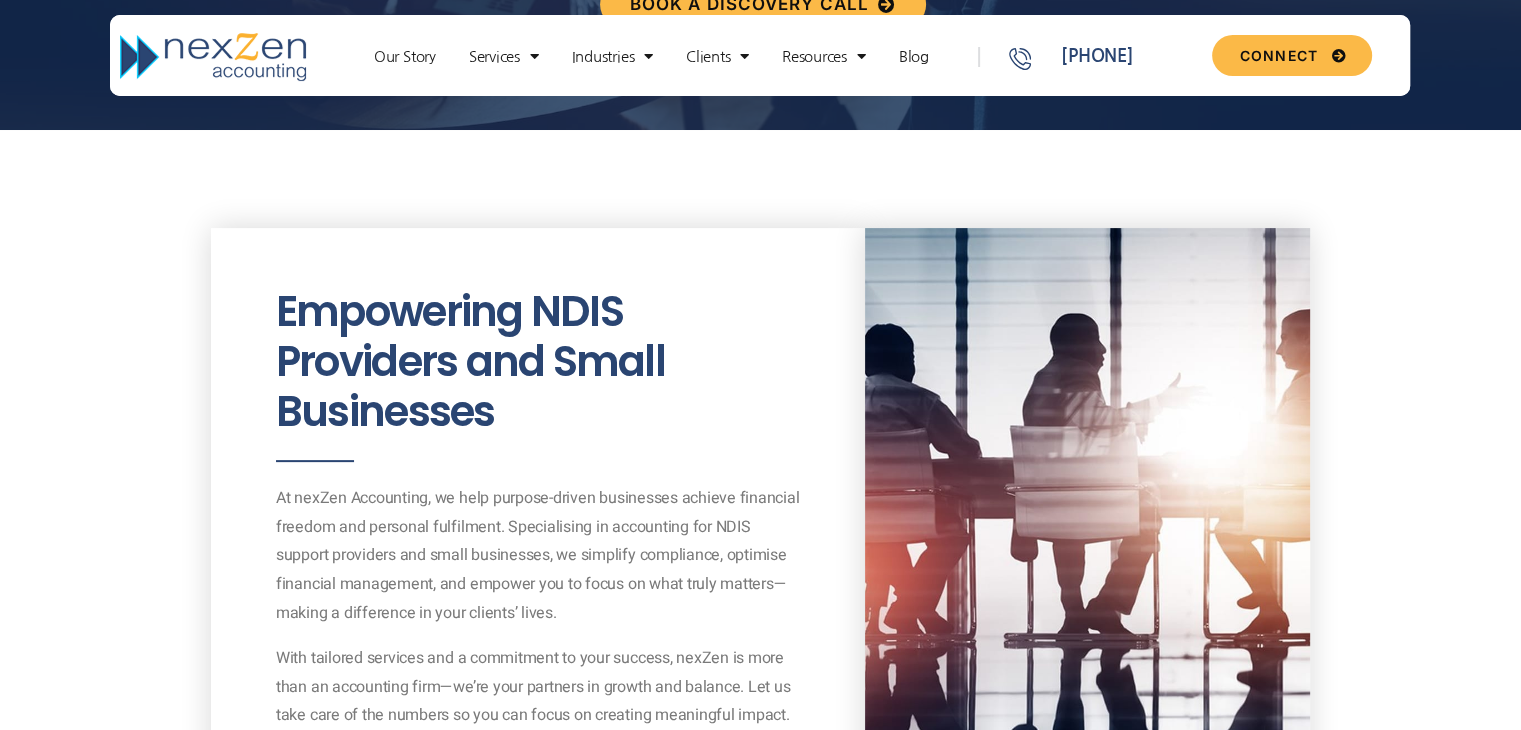 scroll, scrollTop: 462, scrollLeft: 0, axis: vertical 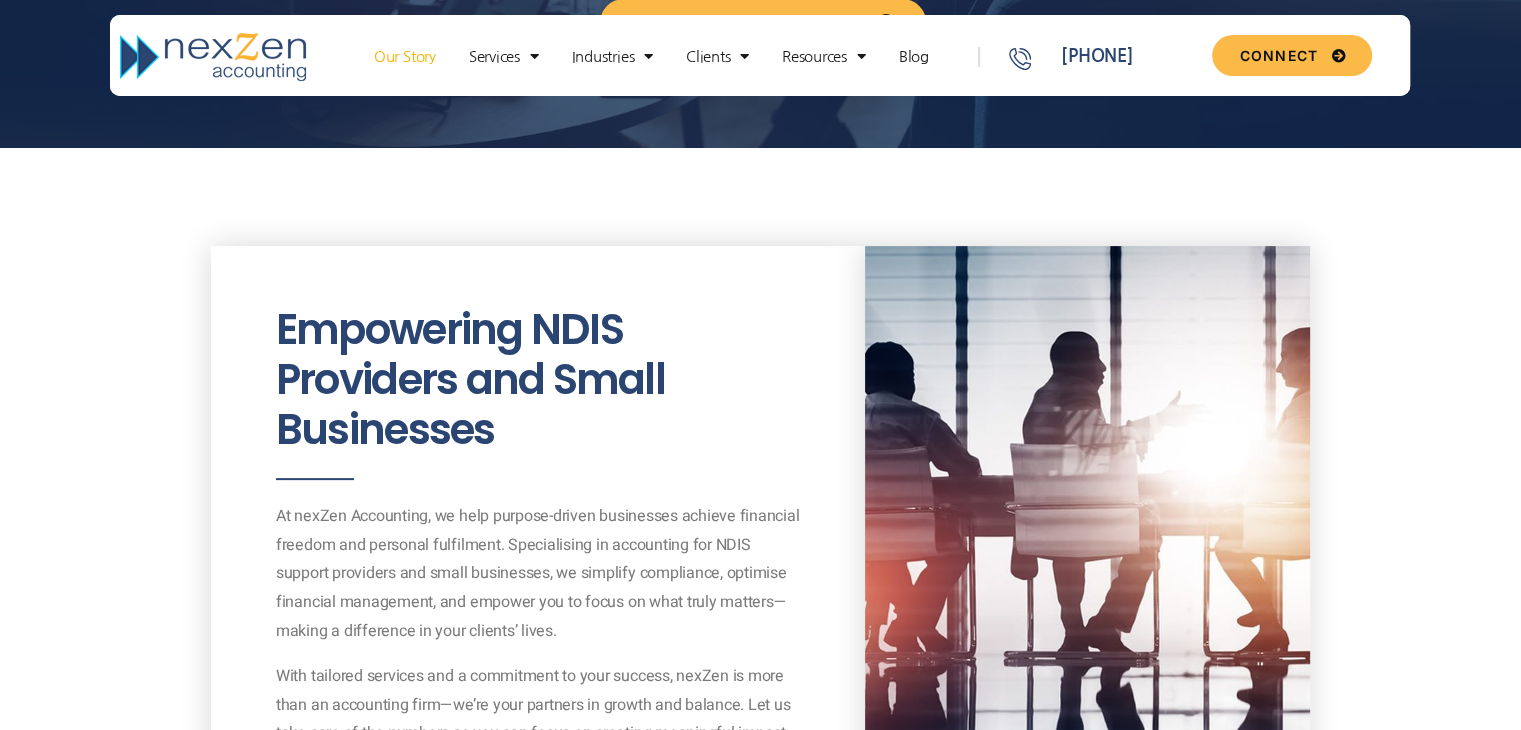 click on "Our Story" 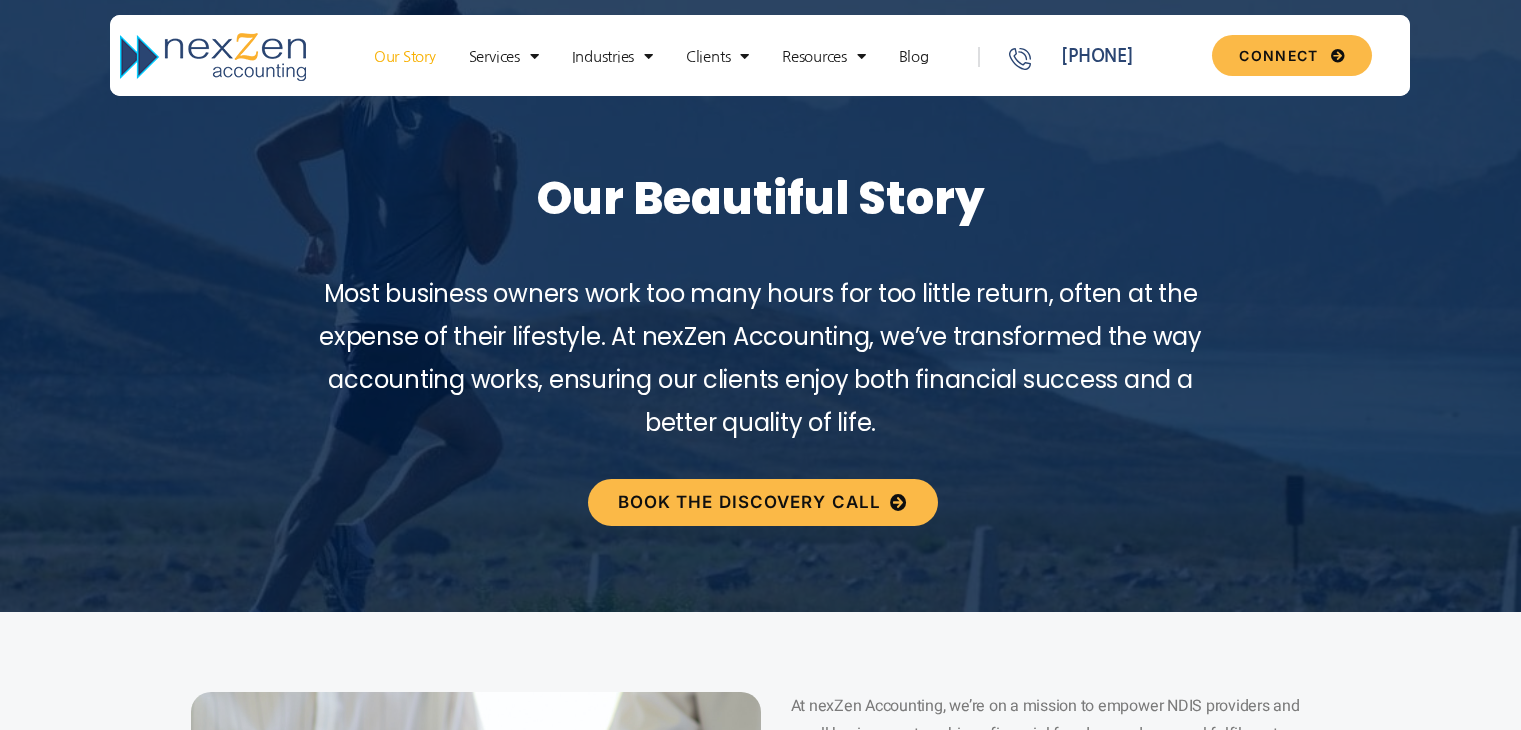 scroll, scrollTop: 0, scrollLeft: 0, axis: both 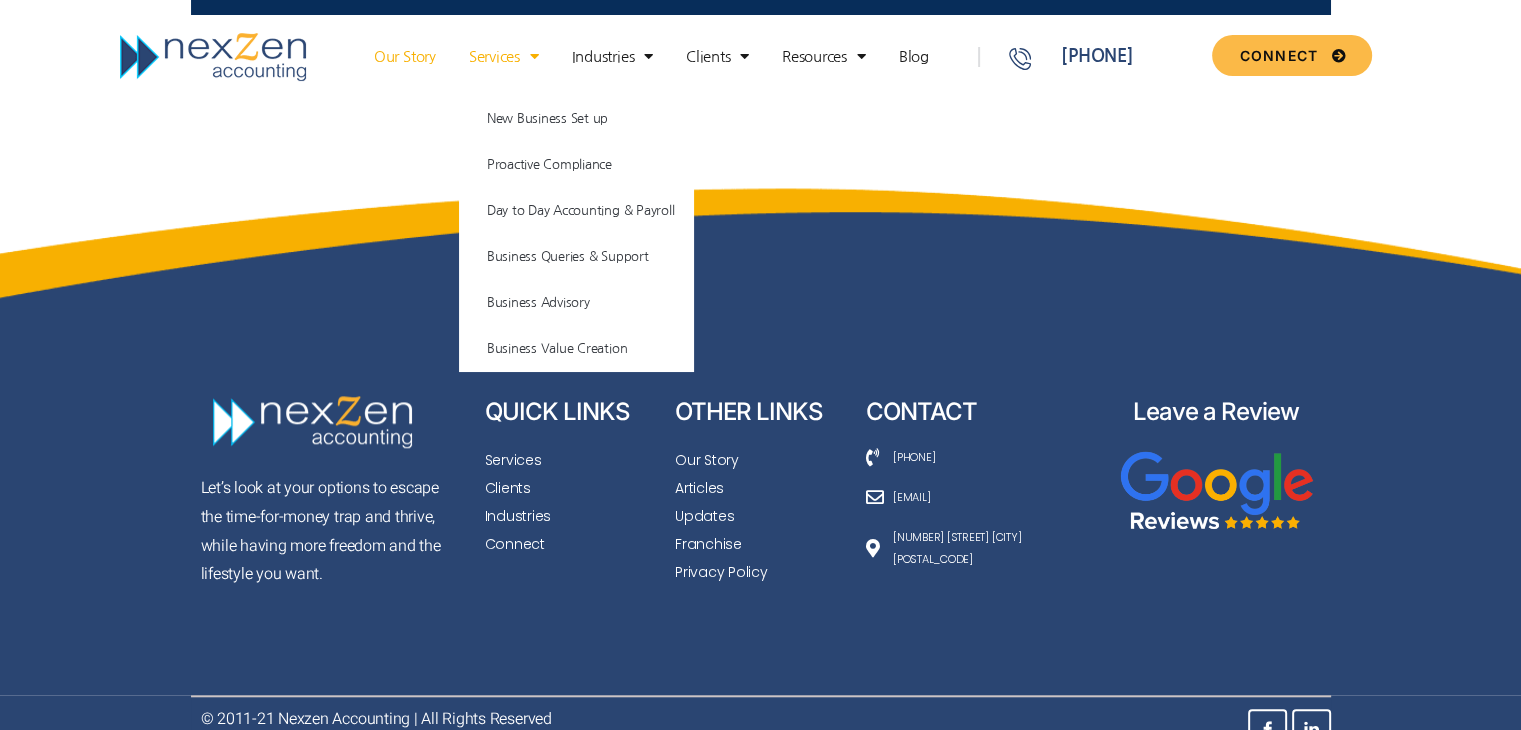 click on "Services" 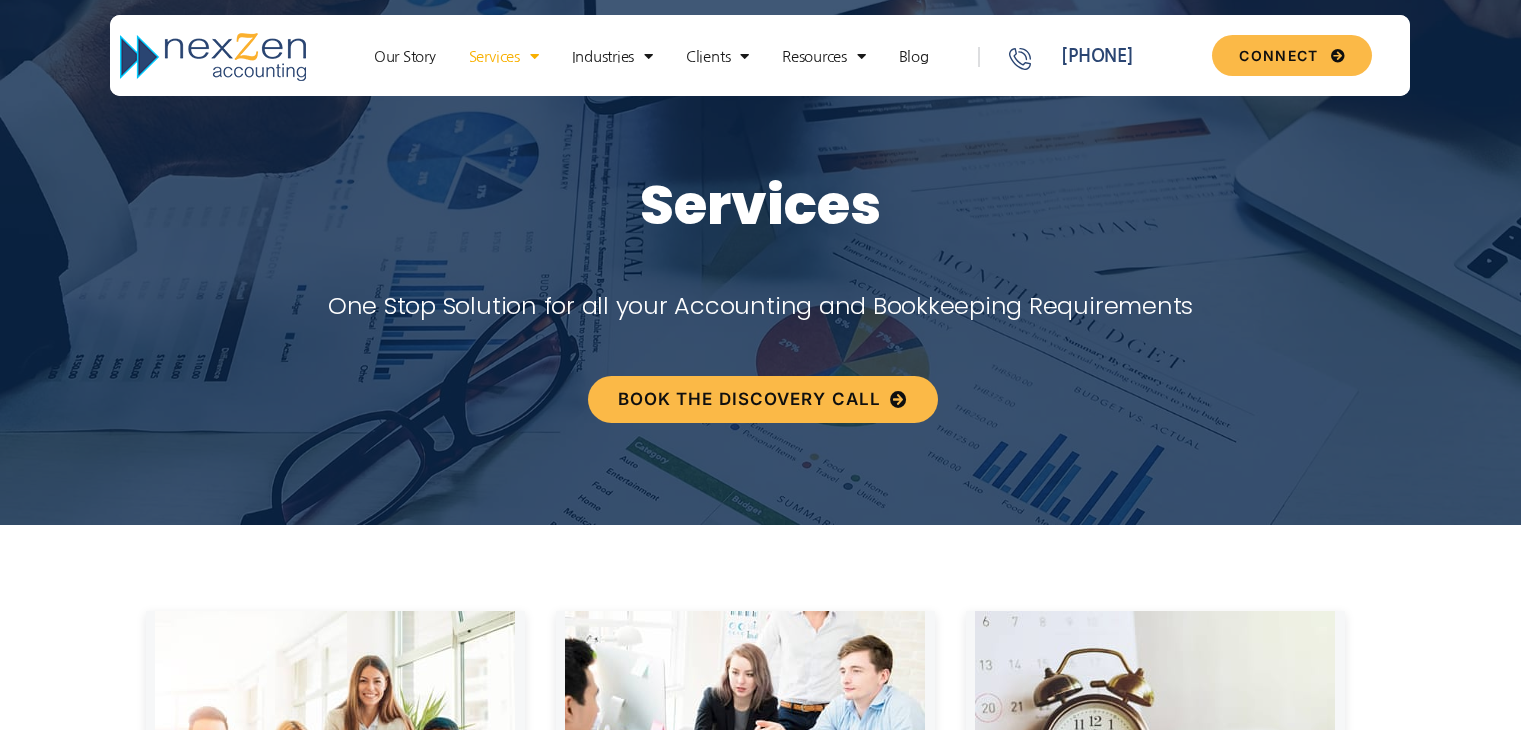 scroll, scrollTop: 0, scrollLeft: 0, axis: both 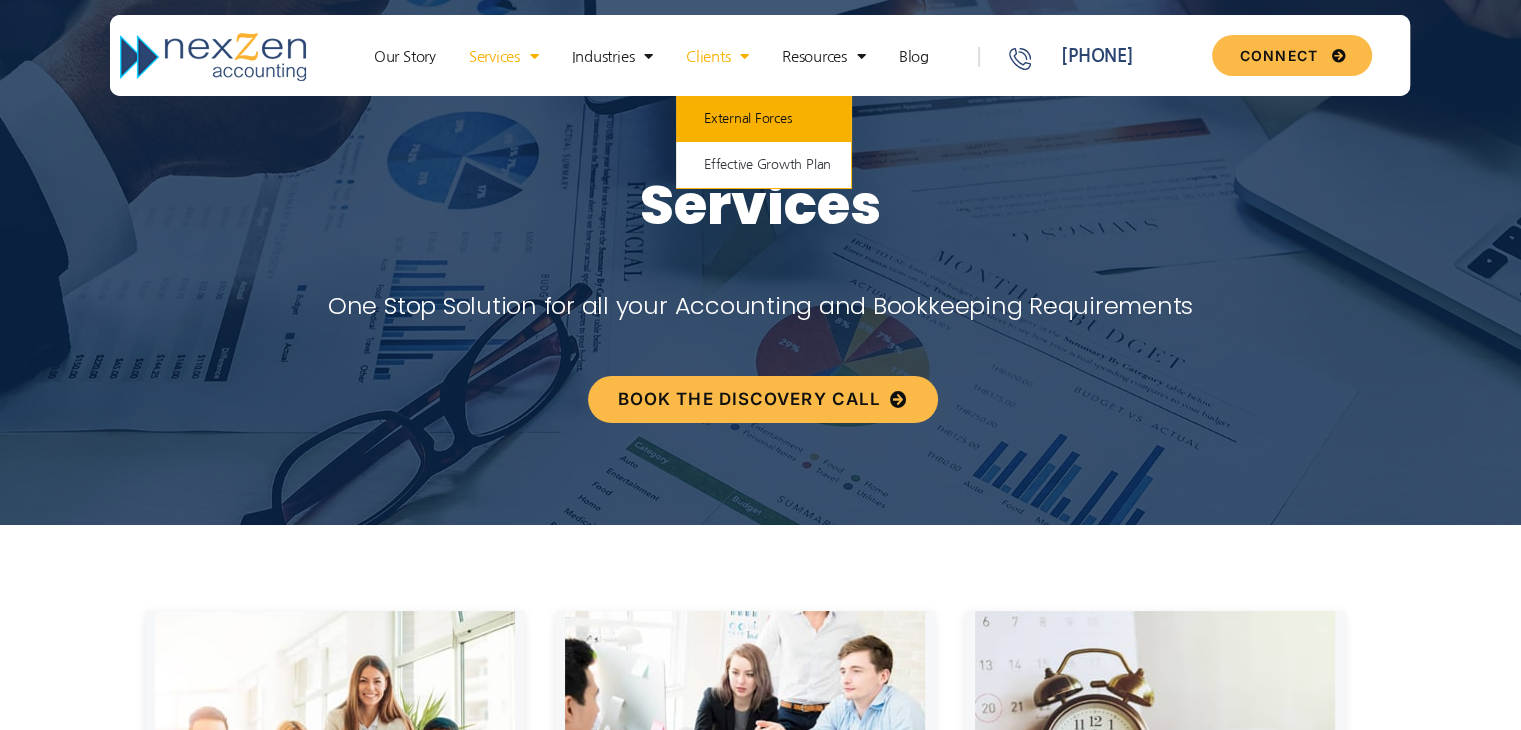 click on "External Forces" 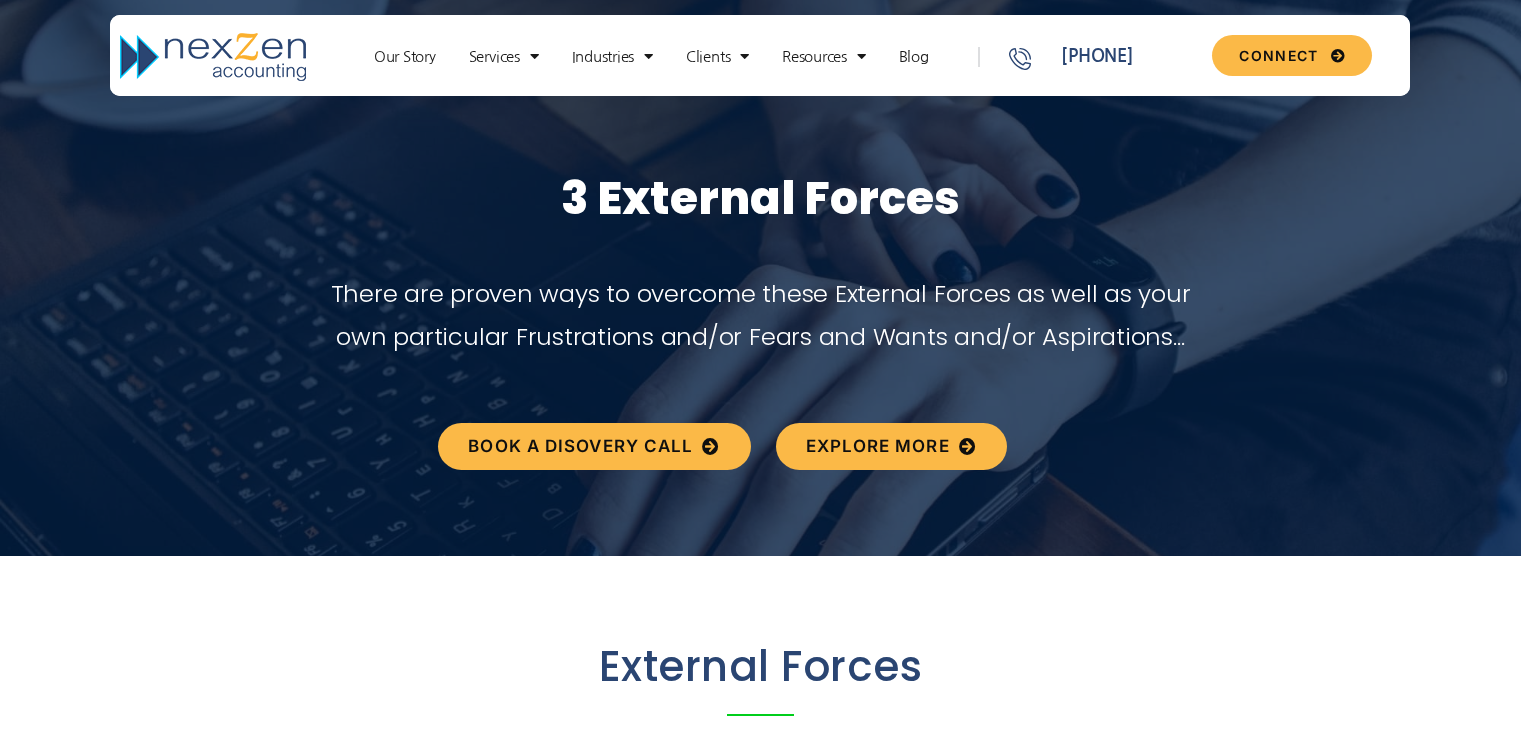 scroll, scrollTop: 0, scrollLeft: 0, axis: both 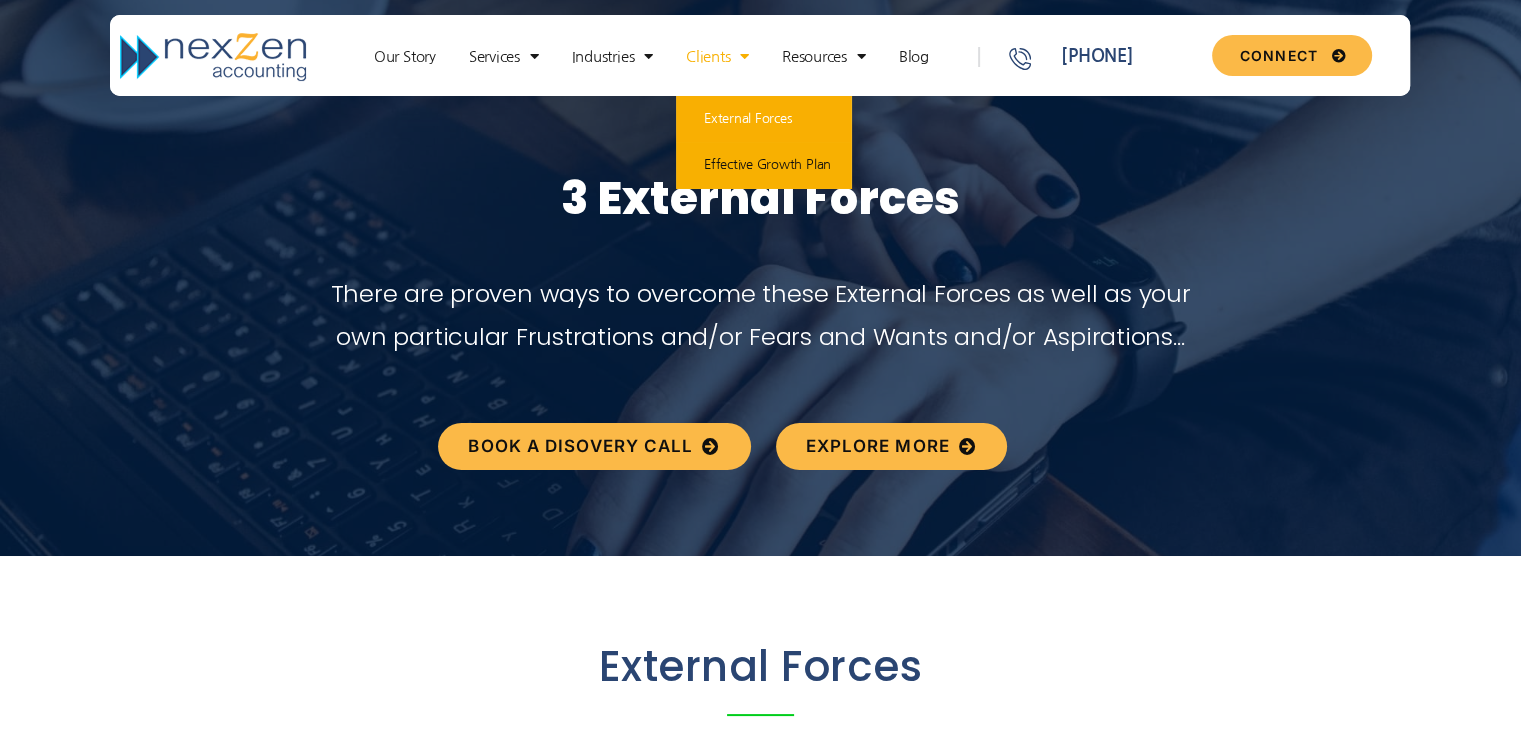click on "Effective Growth Plan" 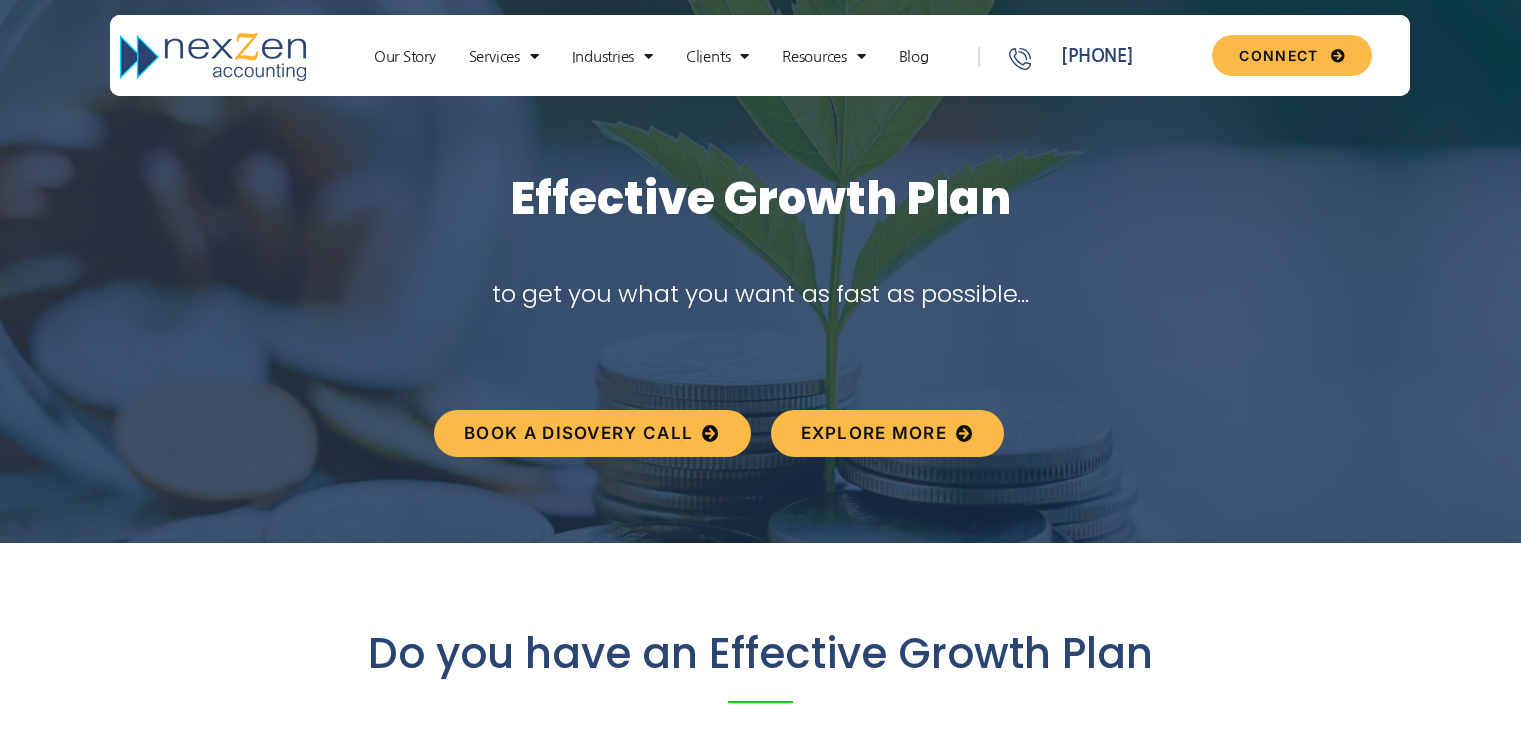 scroll, scrollTop: 0, scrollLeft: 0, axis: both 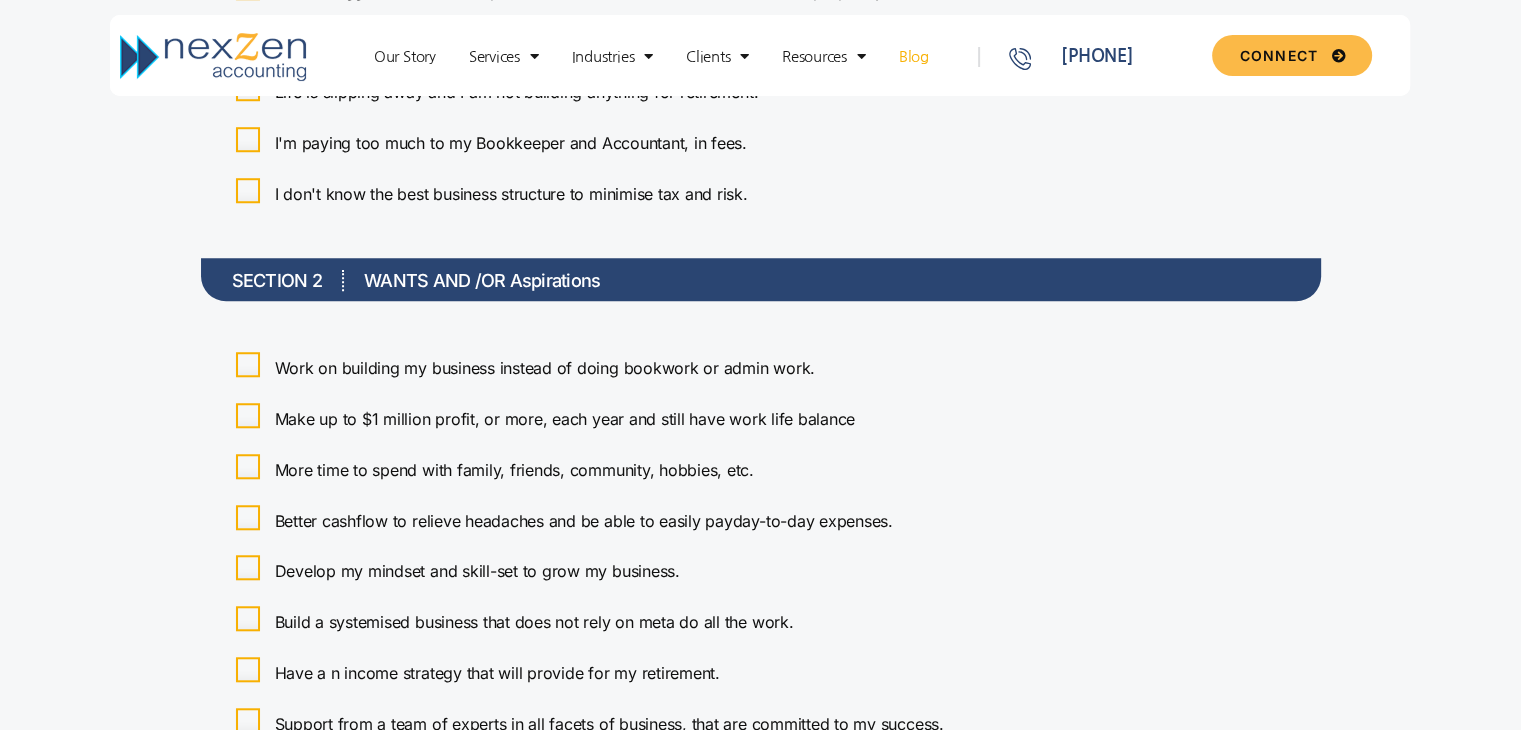 click on "Blog" 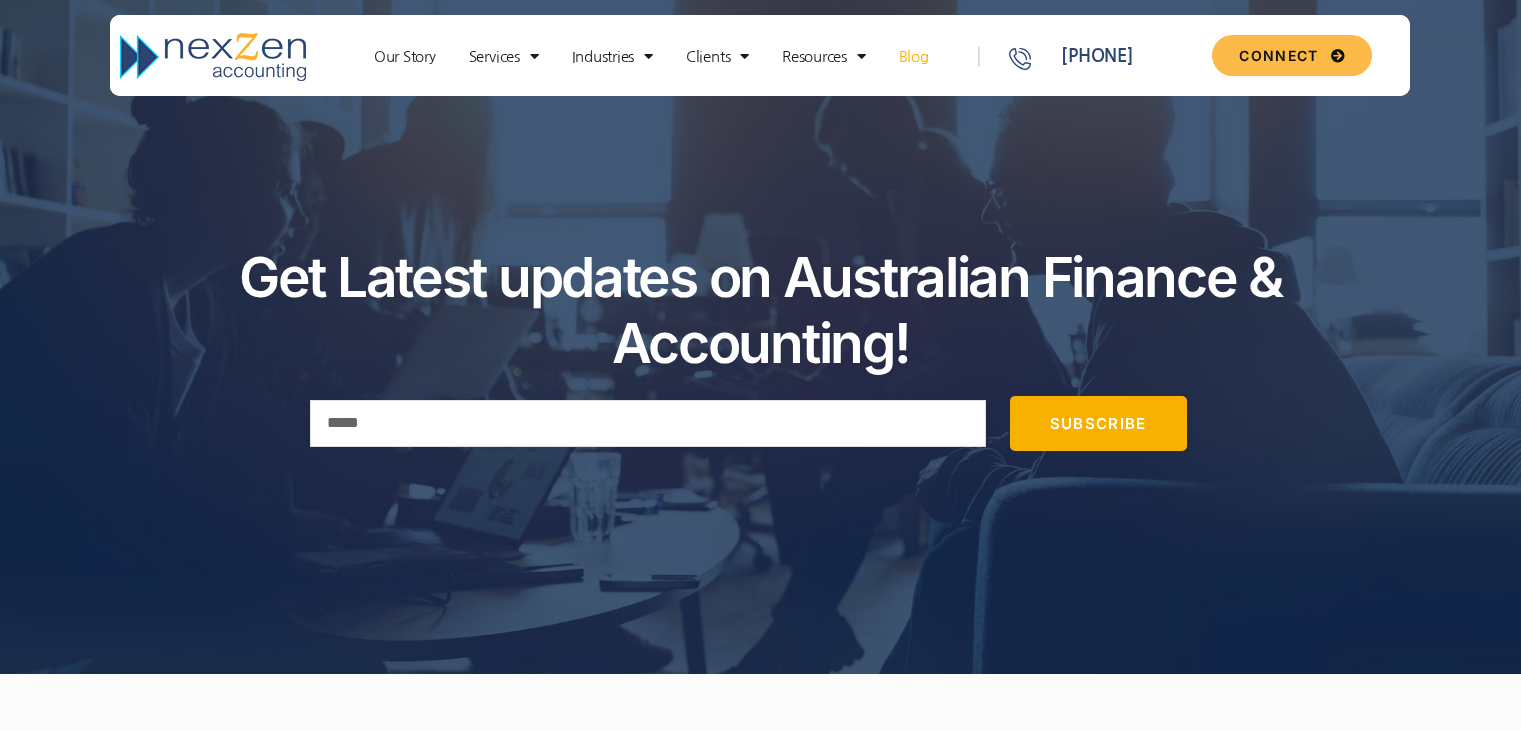 scroll, scrollTop: 0, scrollLeft: 0, axis: both 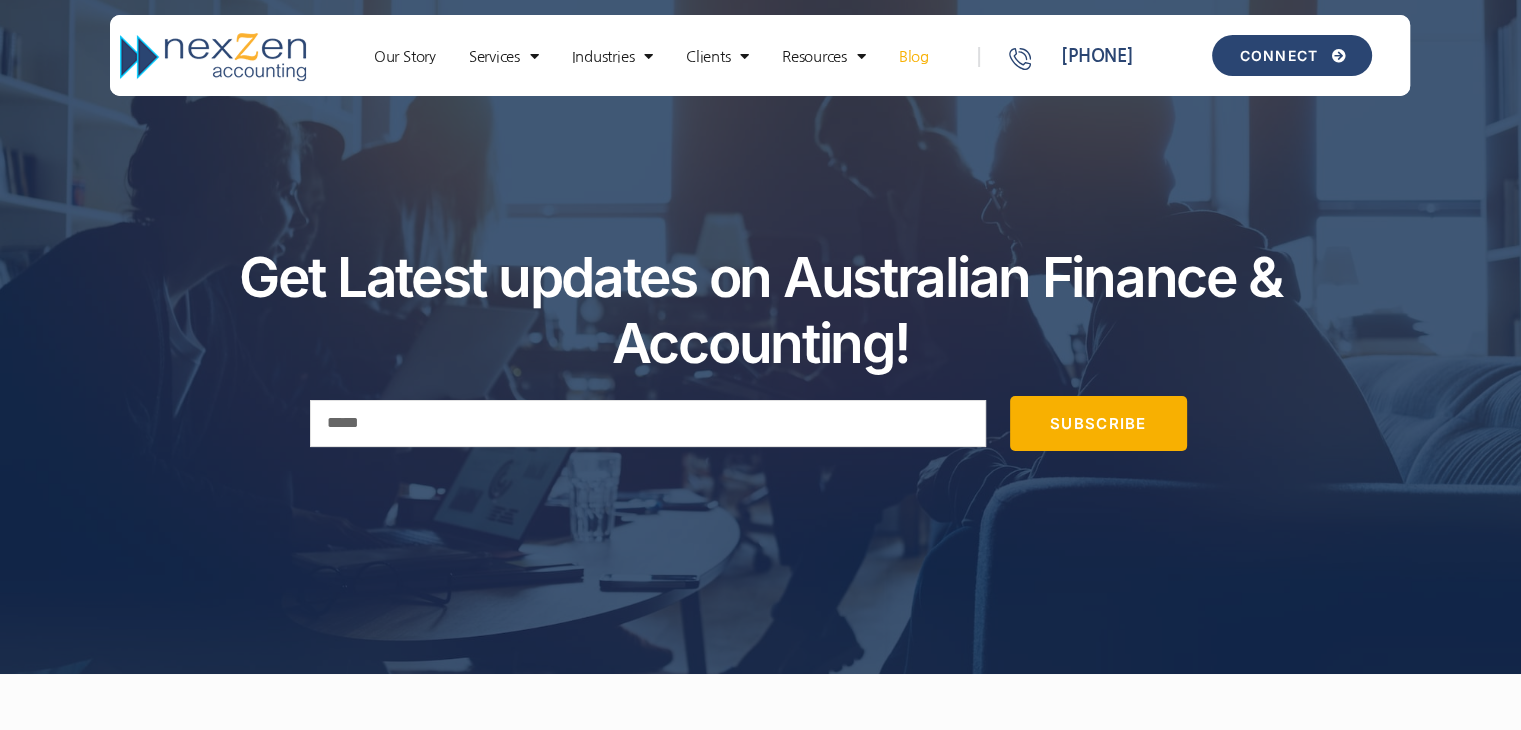 click on "CONNECT" at bounding box center (1278, 56) 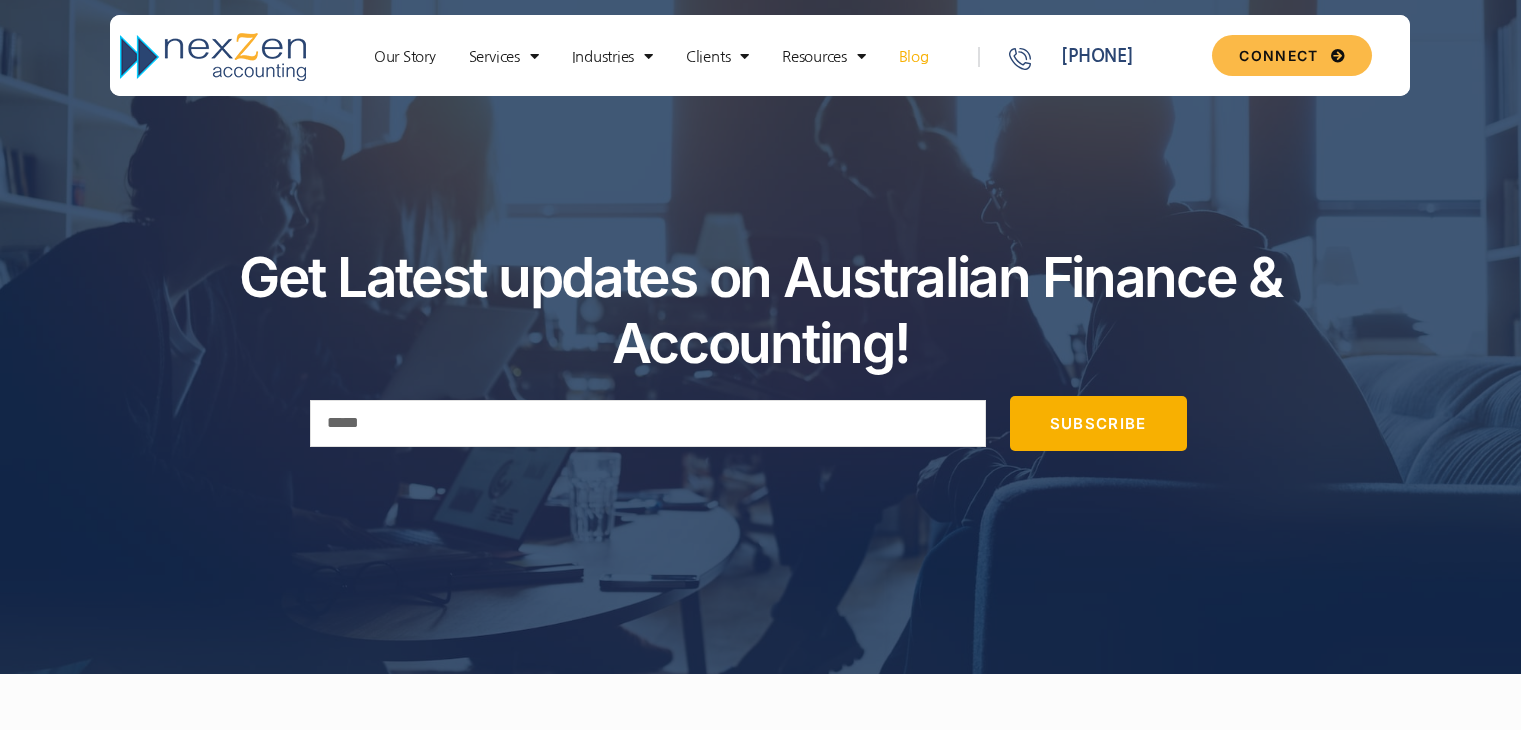 scroll, scrollTop: 0, scrollLeft: 0, axis: both 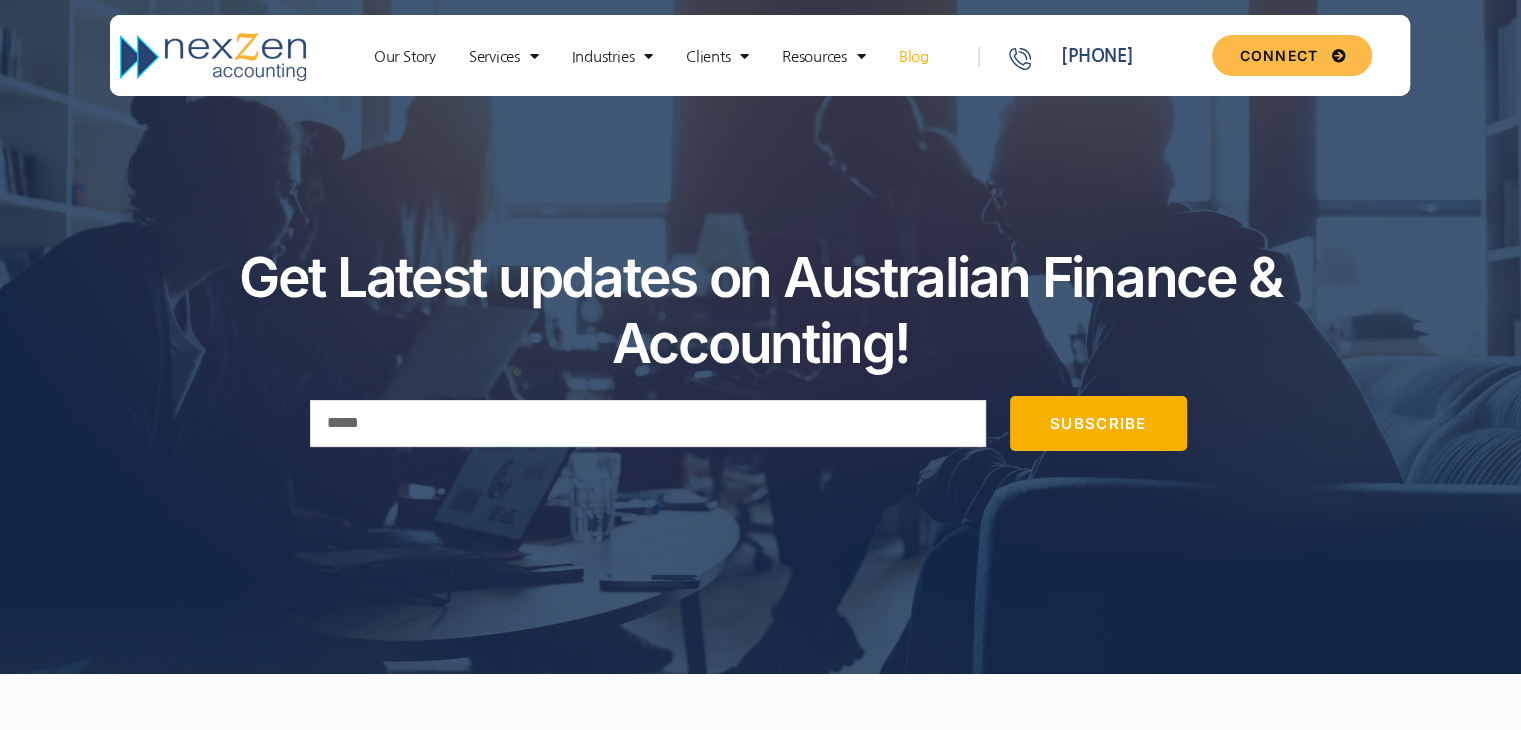 click on "[PHONE]" at bounding box center [1094, 56] 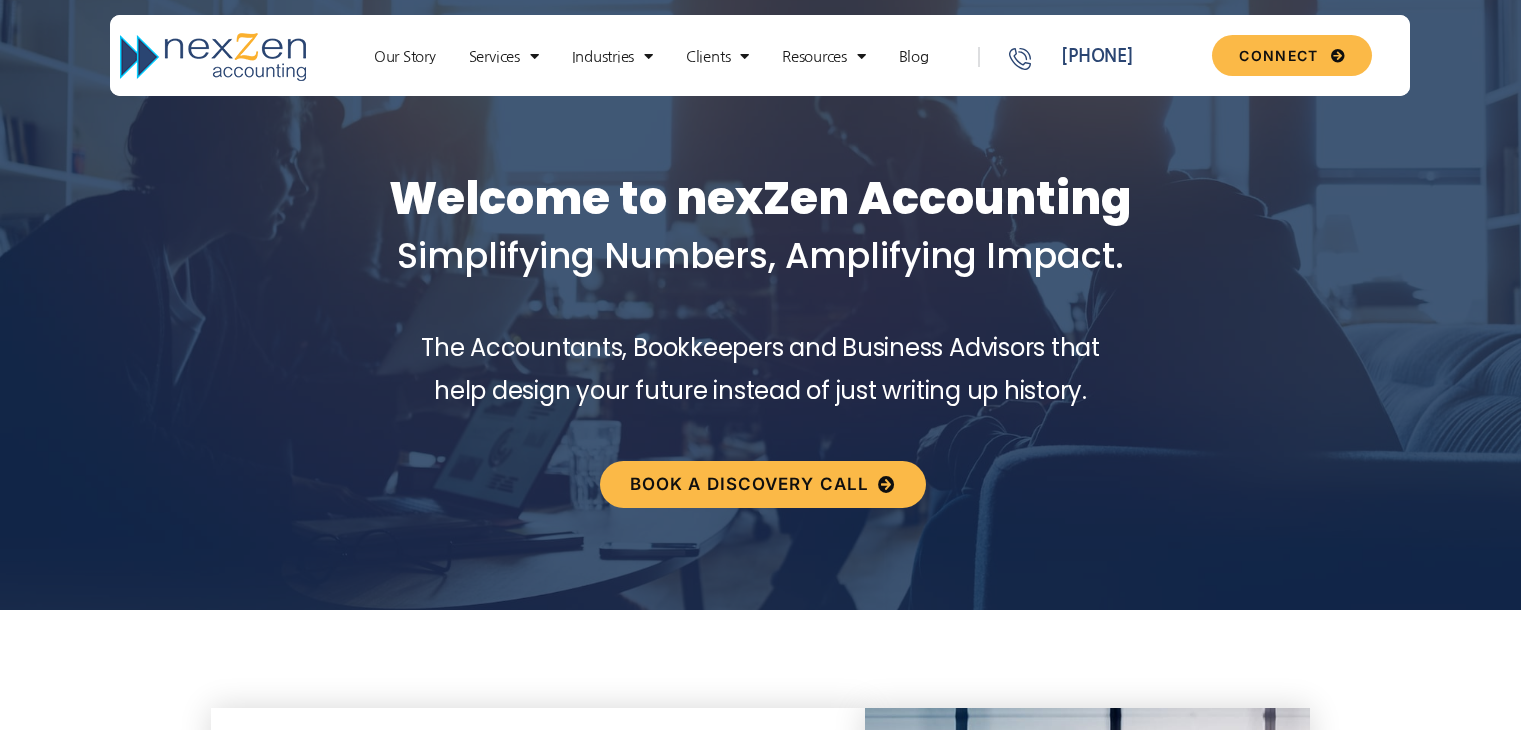 scroll, scrollTop: 0, scrollLeft: 0, axis: both 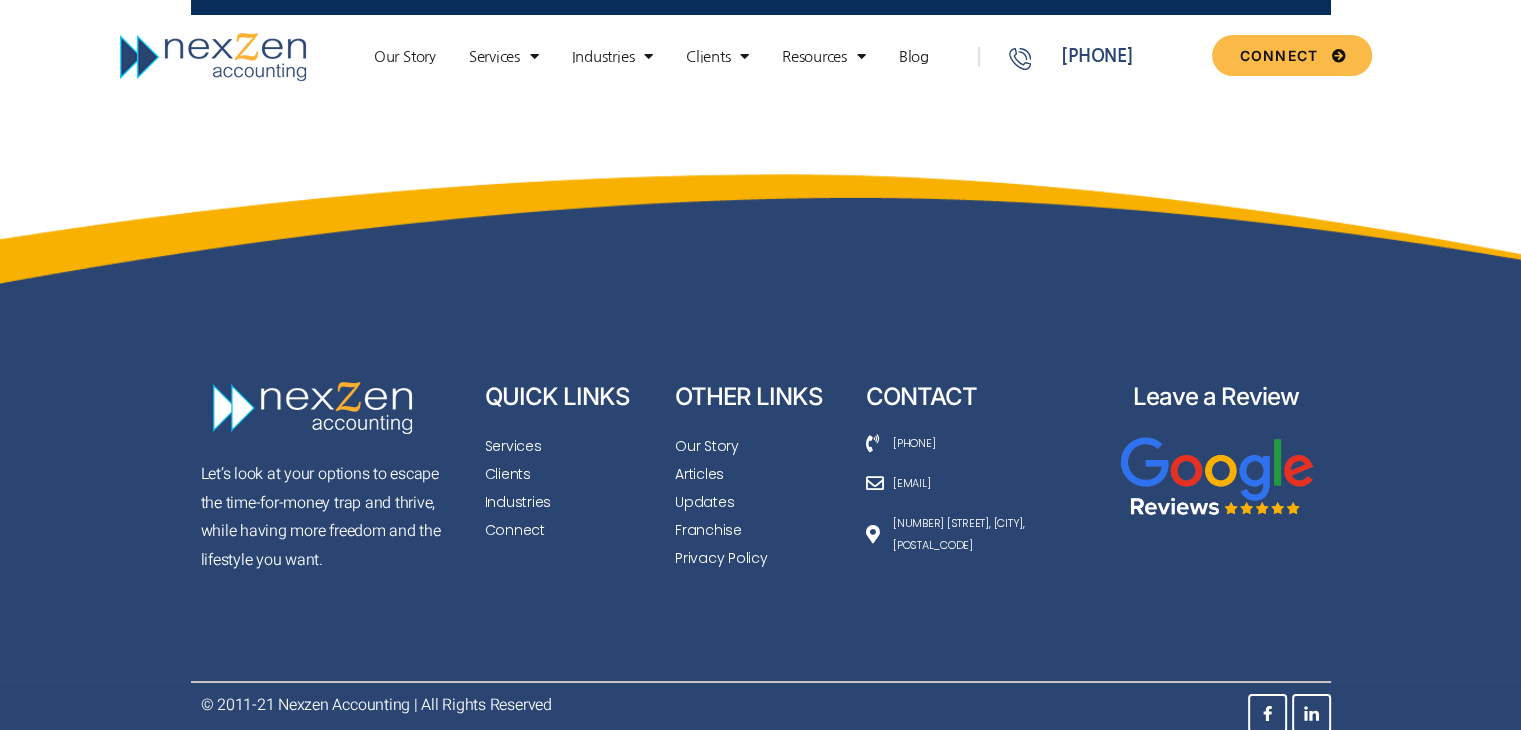 click on "Clients" at bounding box center [507, 474] 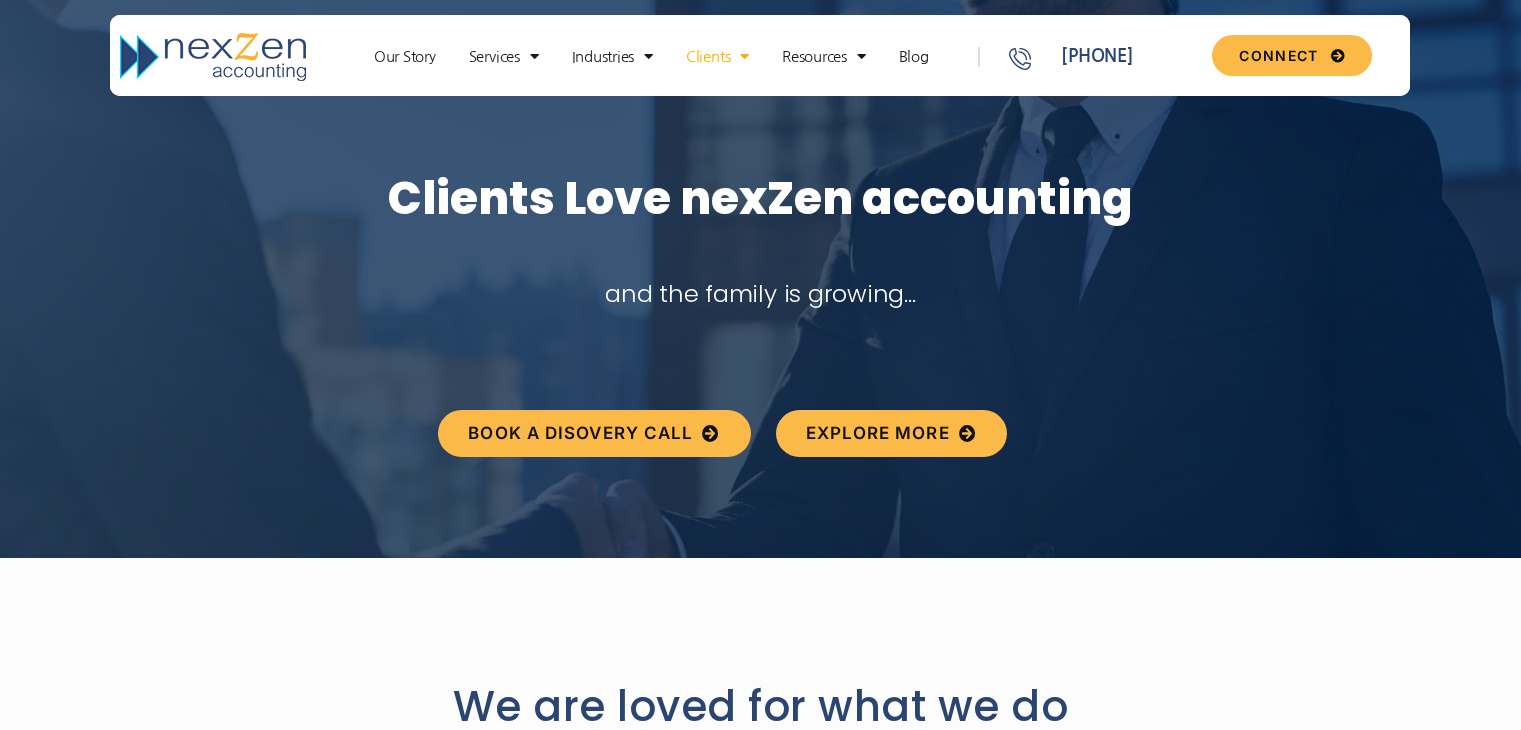 scroll, scrollTop: 0, scrollLeft: 0, axis: both 